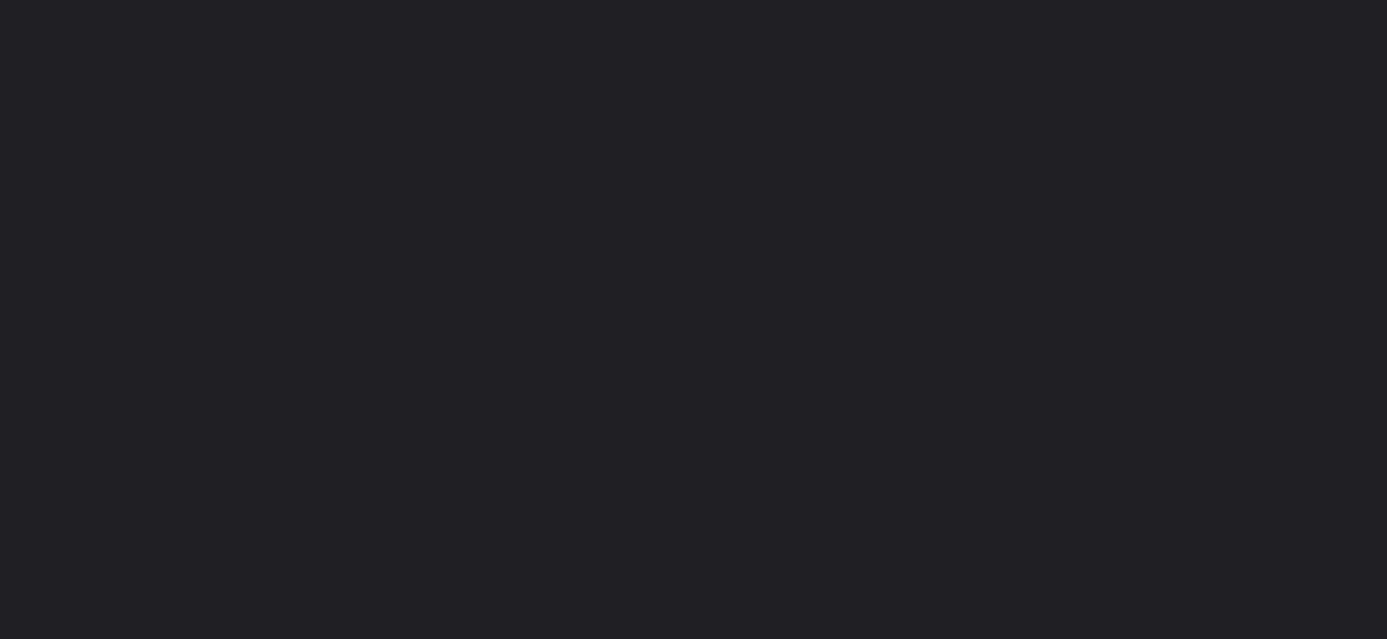 scroll, scrollTop: 0, scrollLeft: 0, axis: both 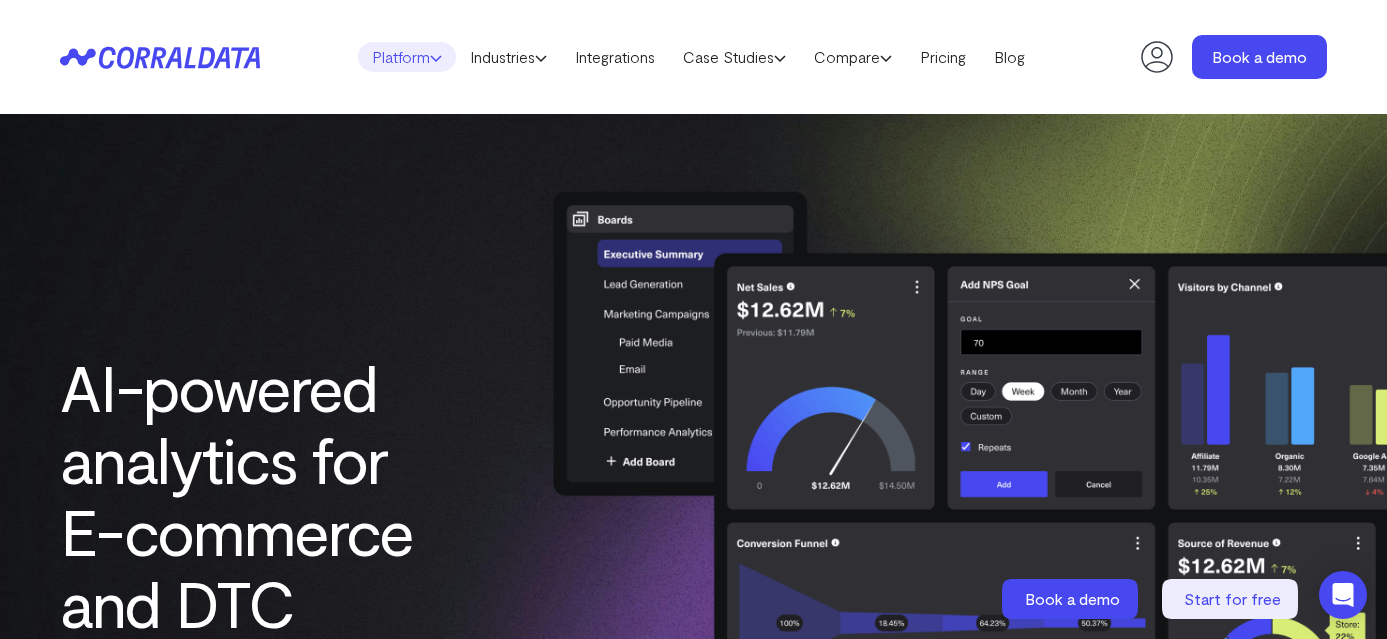 click on "Platform" at bounding box center (407, 57) 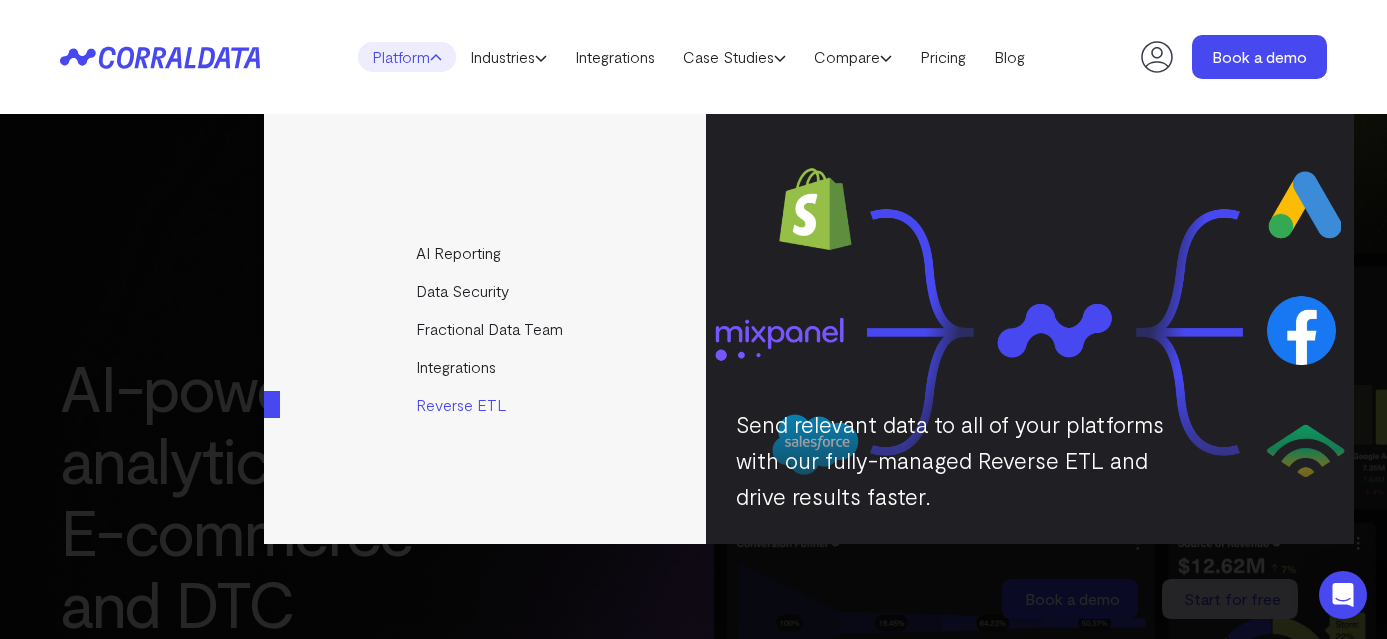 click on "Reverse ETL" at bounding box center [486, 405] 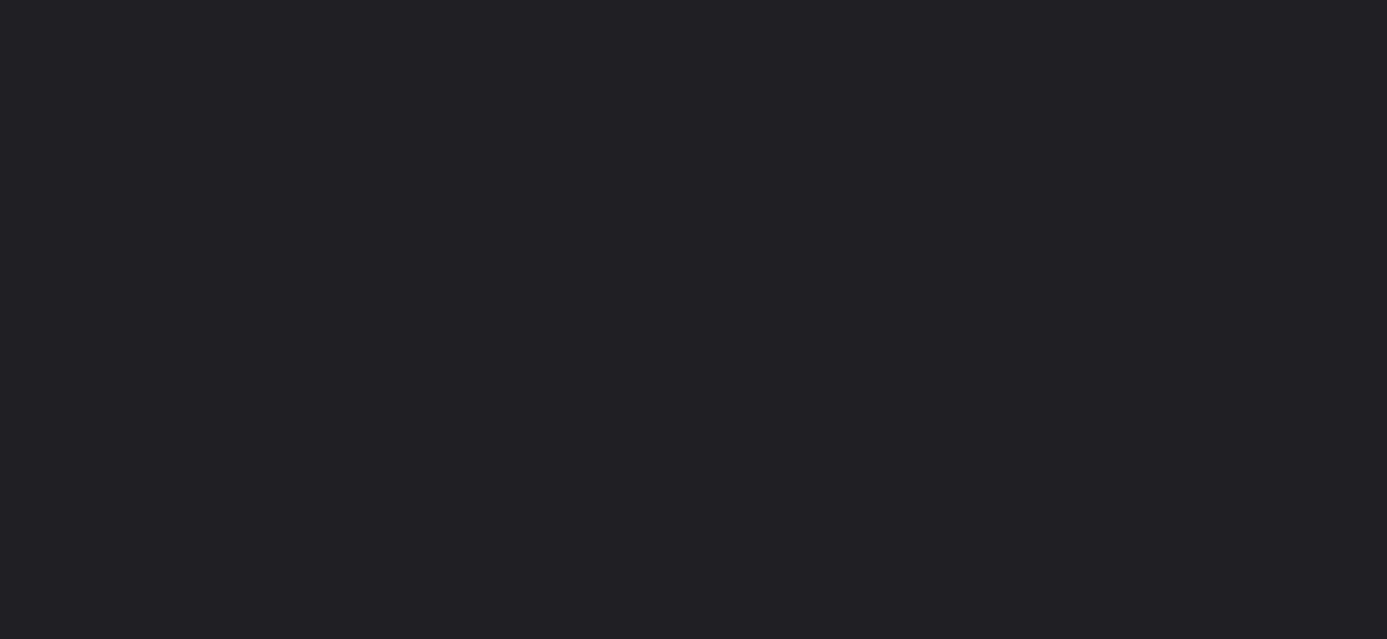 scroll, scrollTop: 0, scrollLeft: 0, axis: both 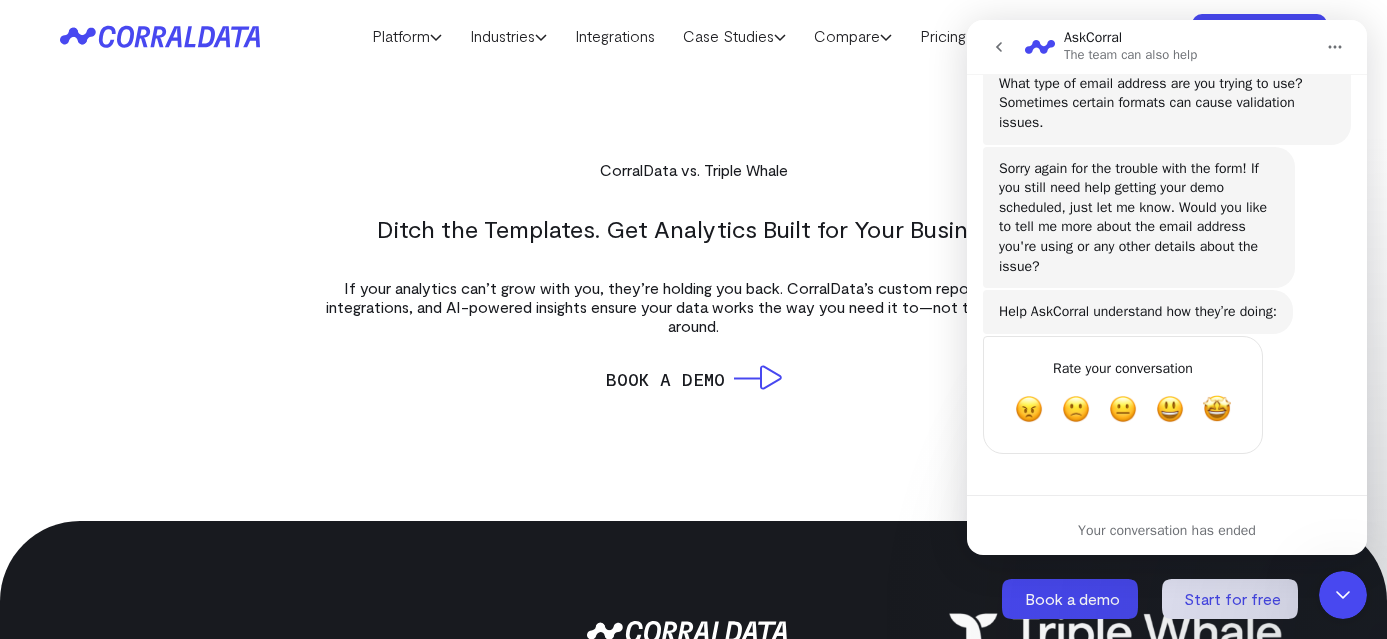 click at bounding box center [1343, 595] 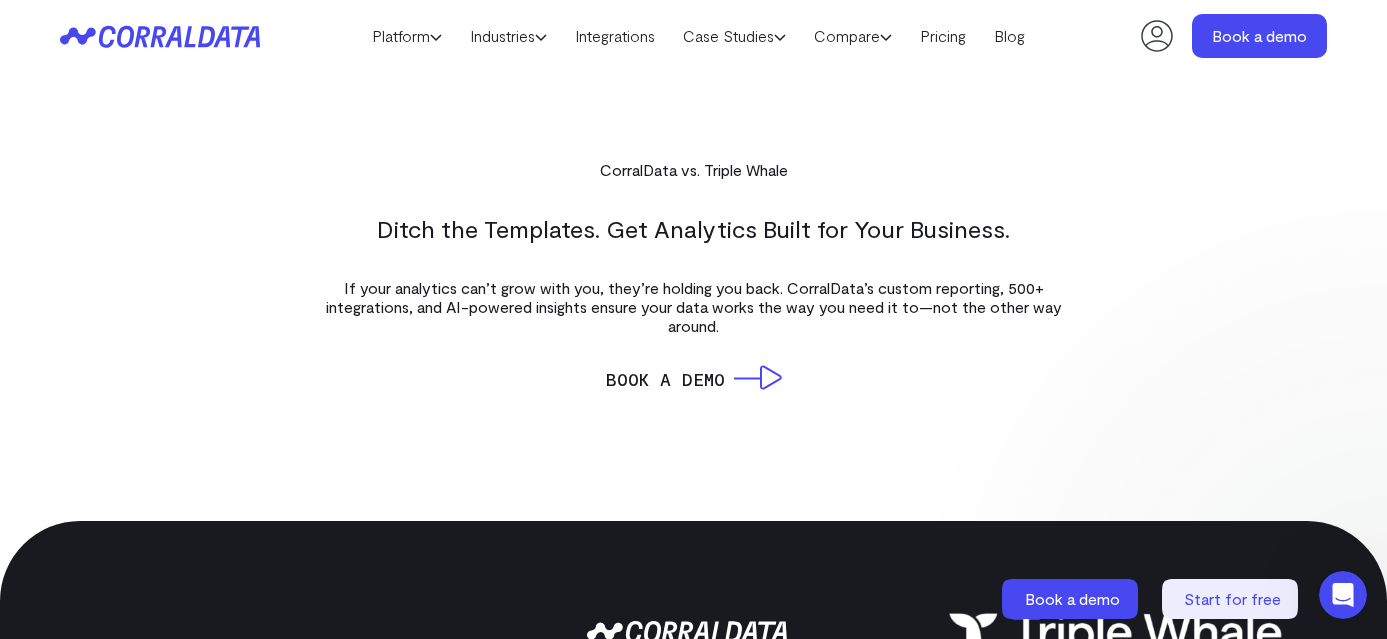 scroll, scrollTop: 0, scrollLeft: 0, axis: both 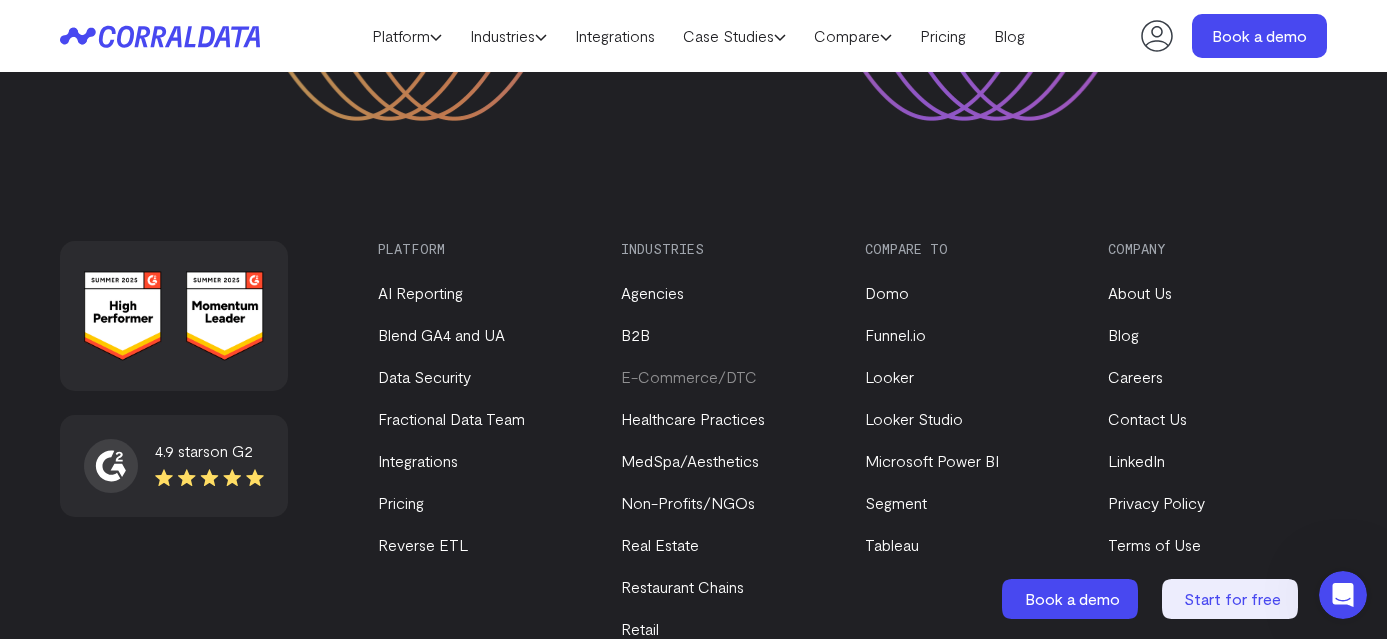click on "E-Commerce/DTC" at bounding box center [689, 376] 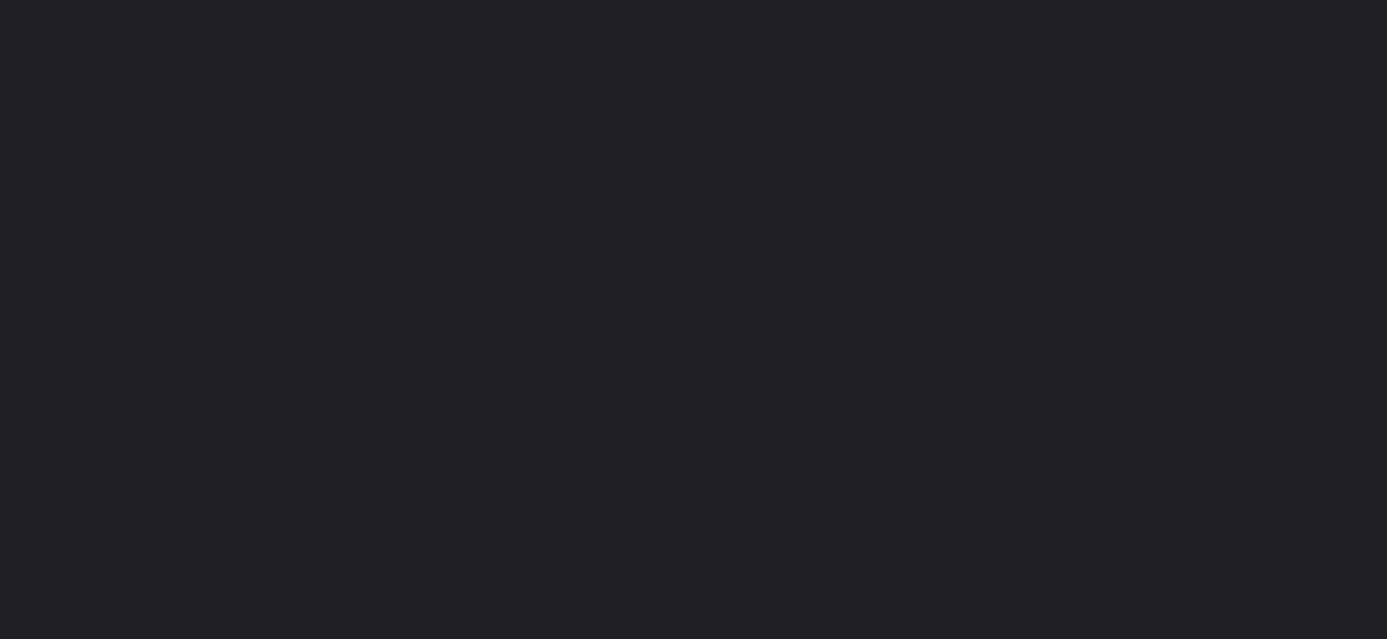 scroll, scrollTop: 0, scrollLeft: 0, axis: both 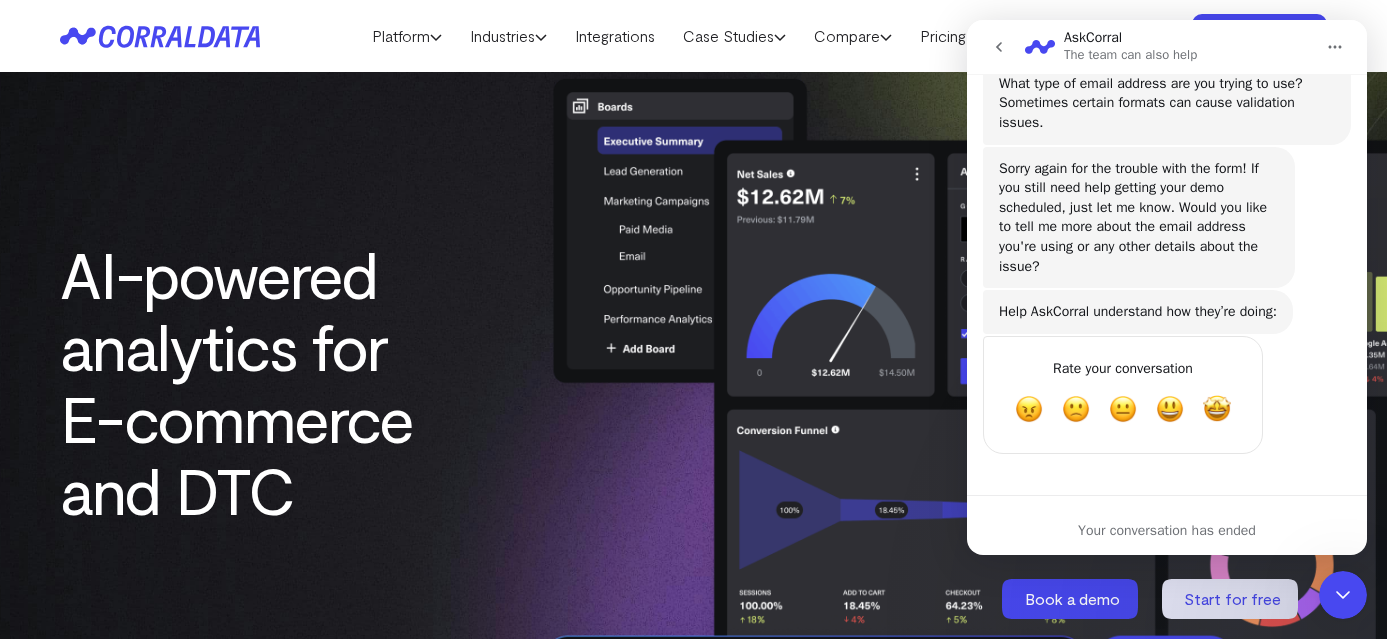 click 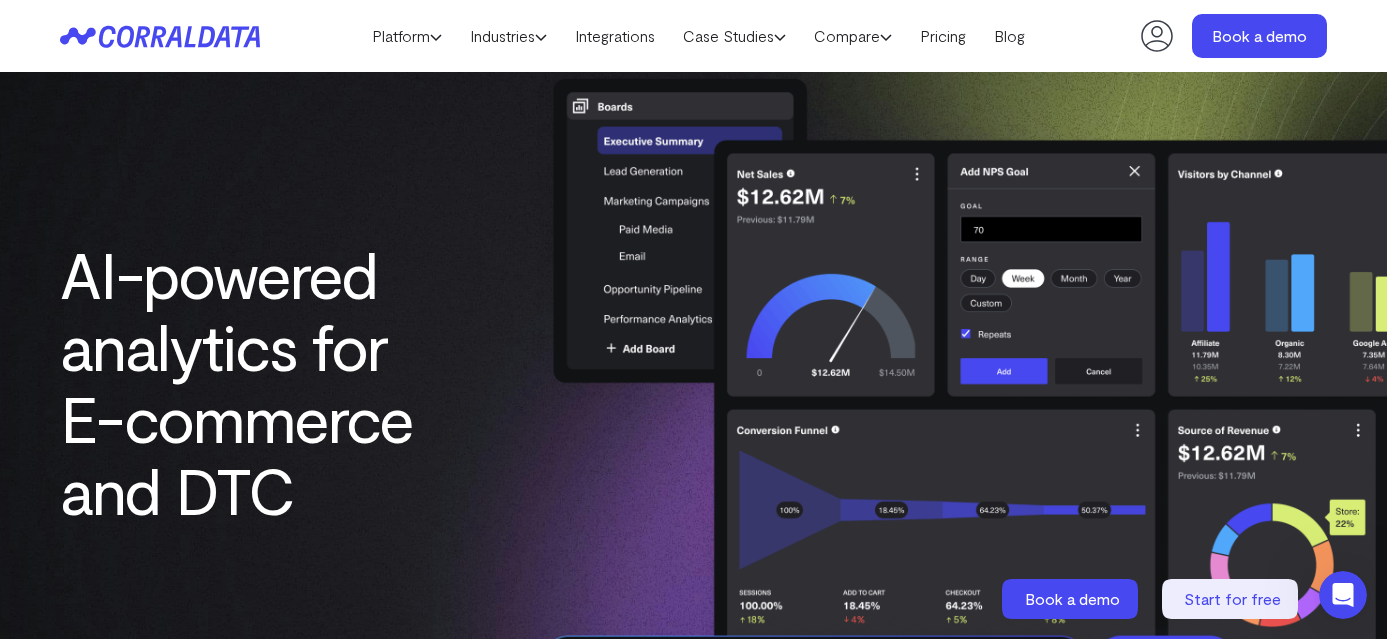 scroll, scrollTop: 0, scrollLeft: 0, axis: both 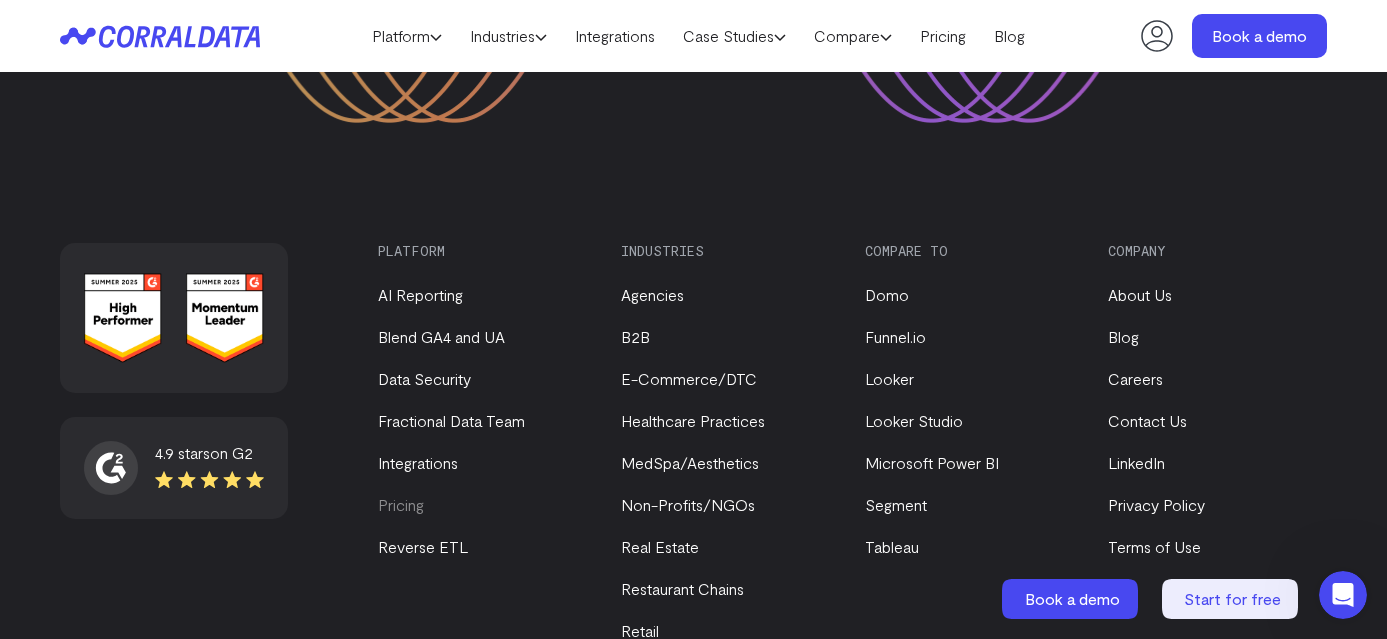 click on "Pricing" at bounding box center [401, 504] 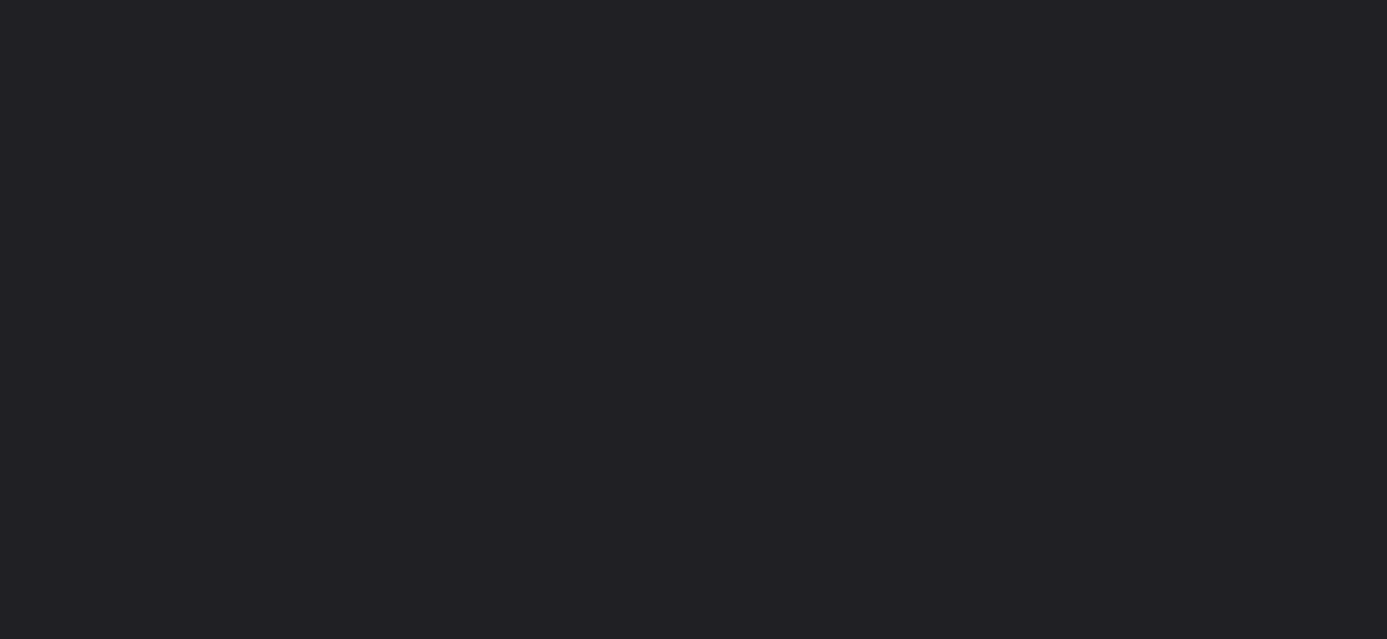 scroll, scrollTop: 0, scrollLeft: 0, axis: both 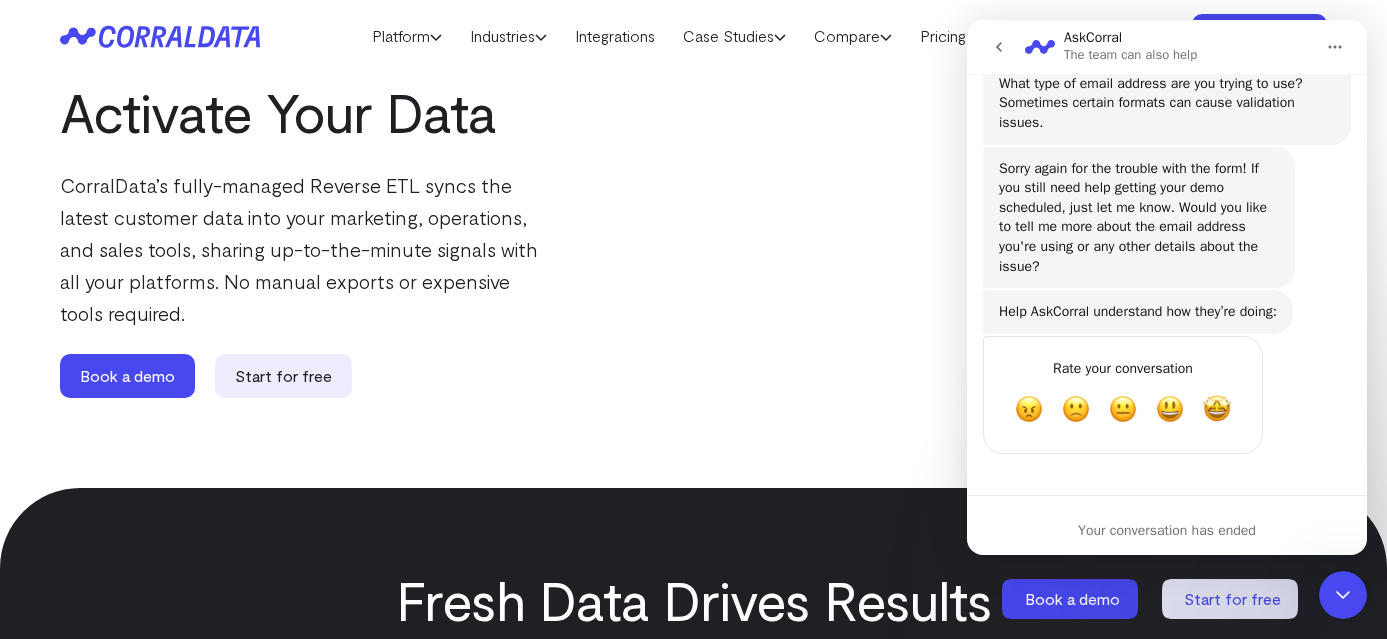 click 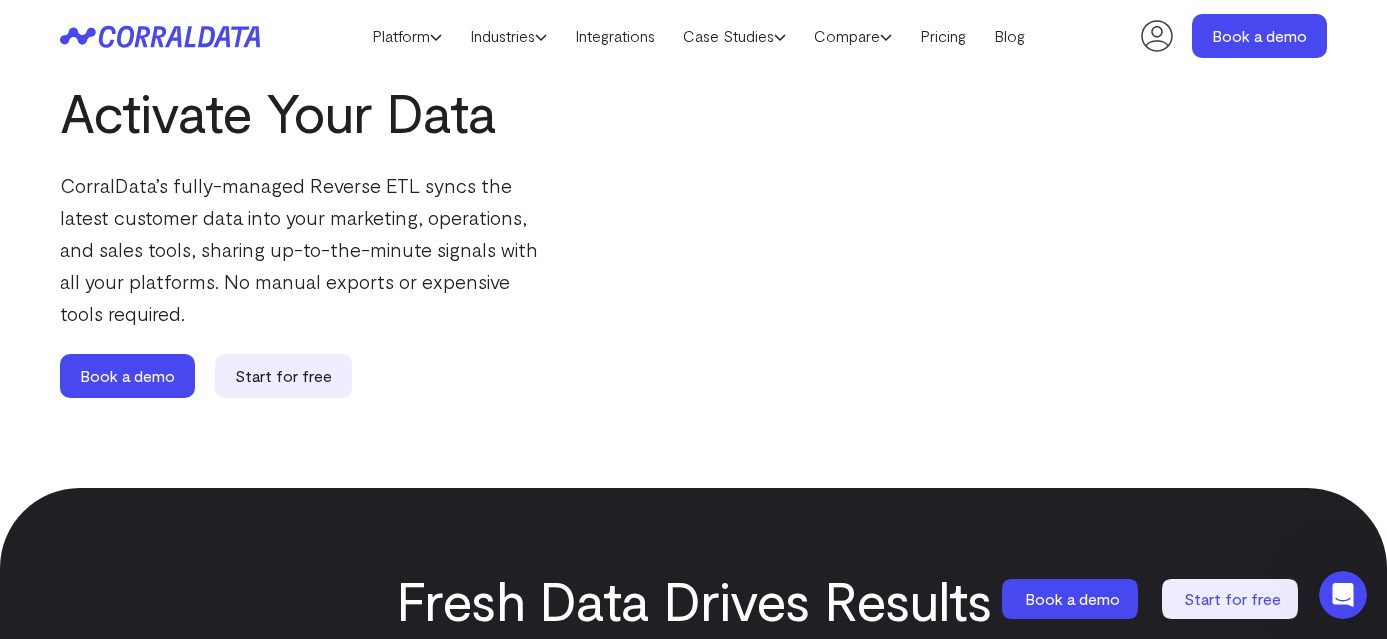 scroll, scrollTop: 0, scrollLeft: 0, axis: both 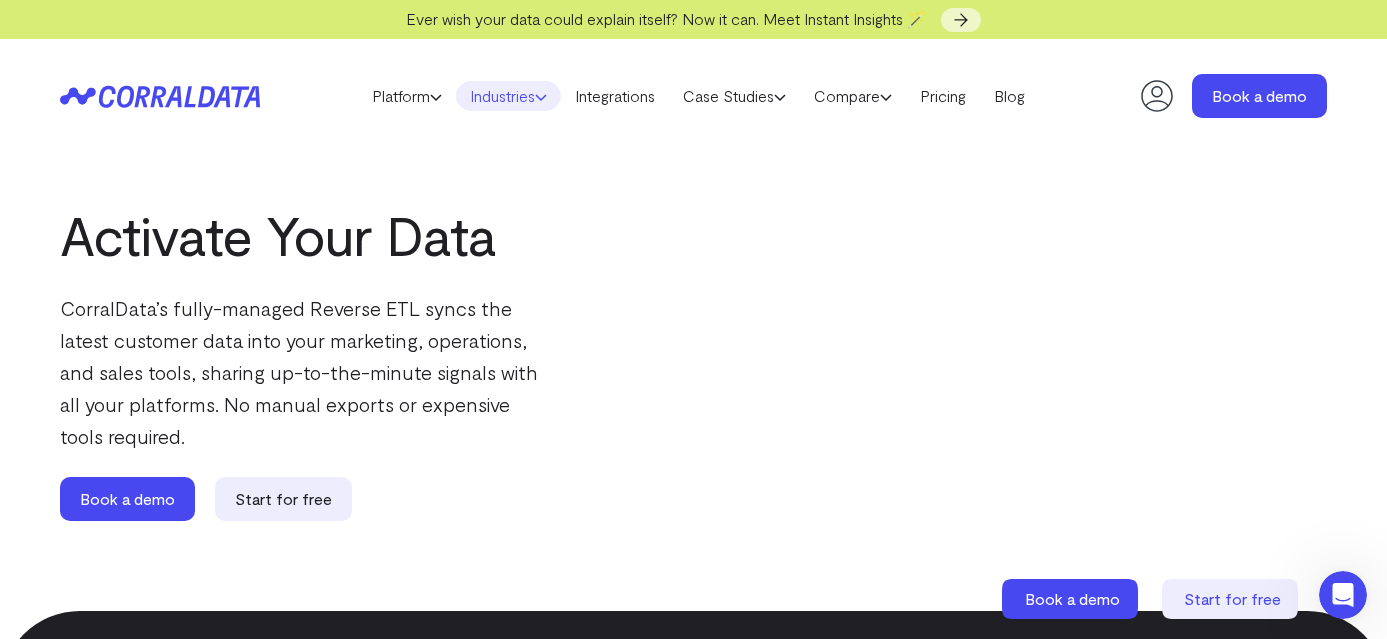 click on "Industries" at bounding box center [508, 96] 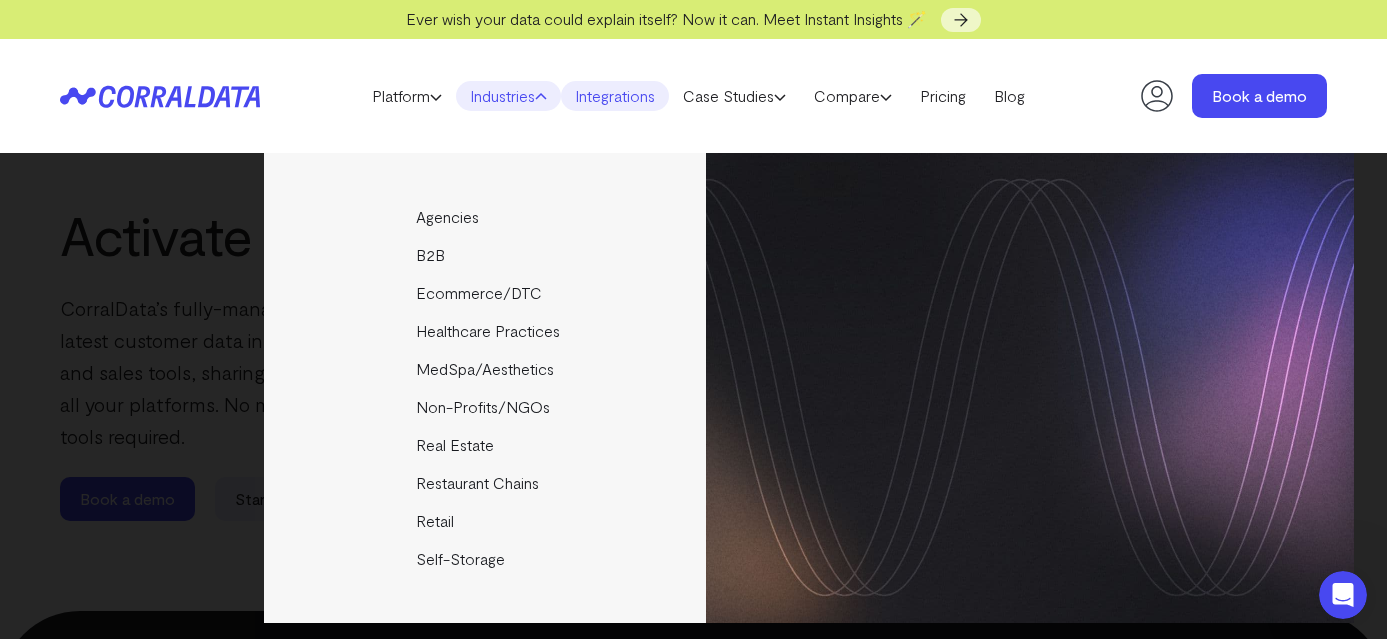 click on "Integrations" at bounding box center [615, 96] 